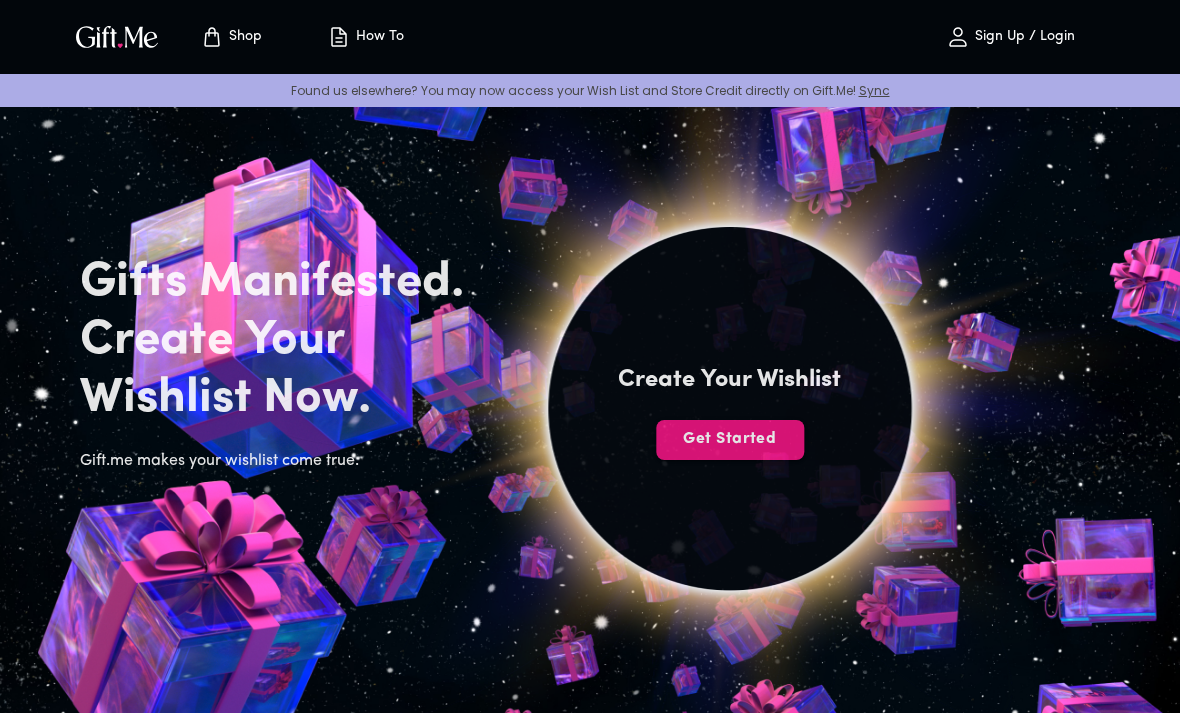 scroll, scrollTop: 0, scrollLeft: 0, axis: both 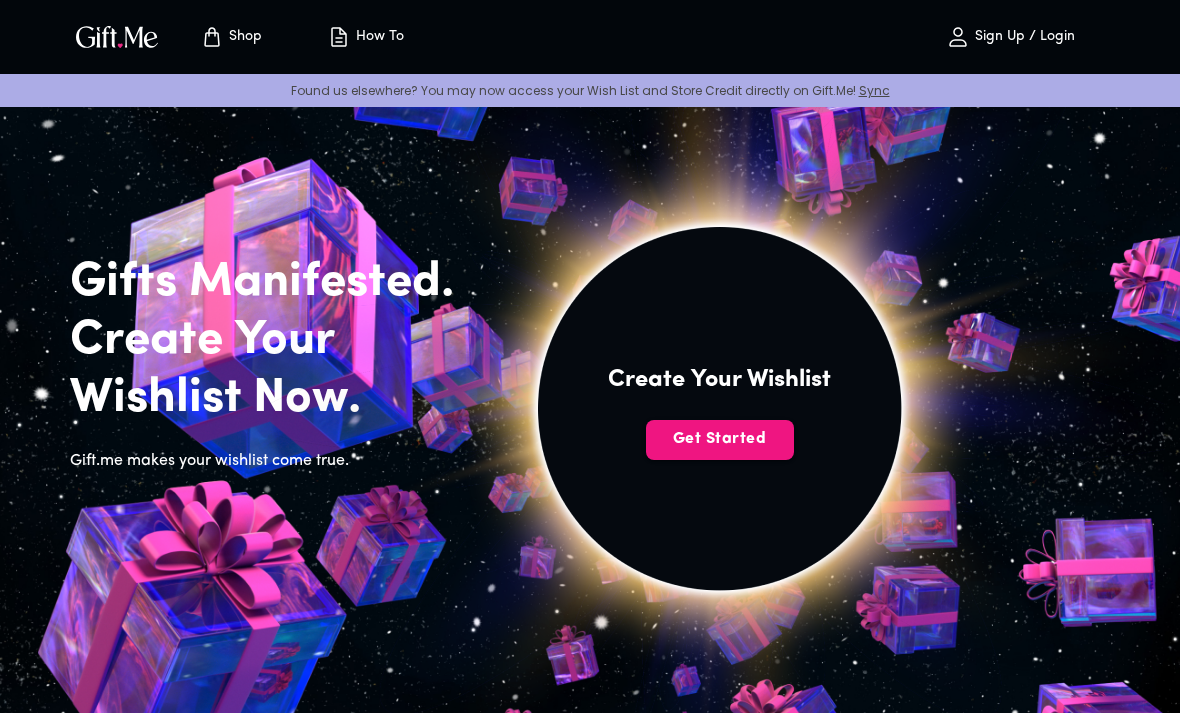 click on "Get Started" at bounding box center [720, 439] 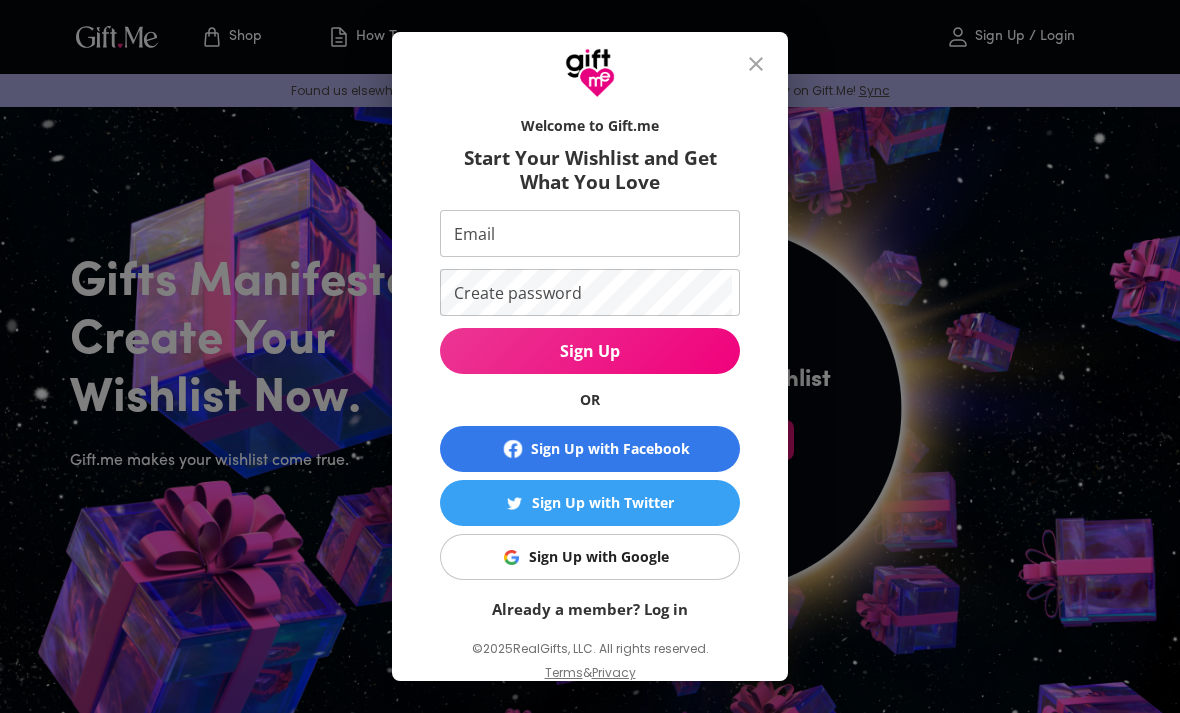 click on "Sign Up with Google" at bounding box center (586, 557) 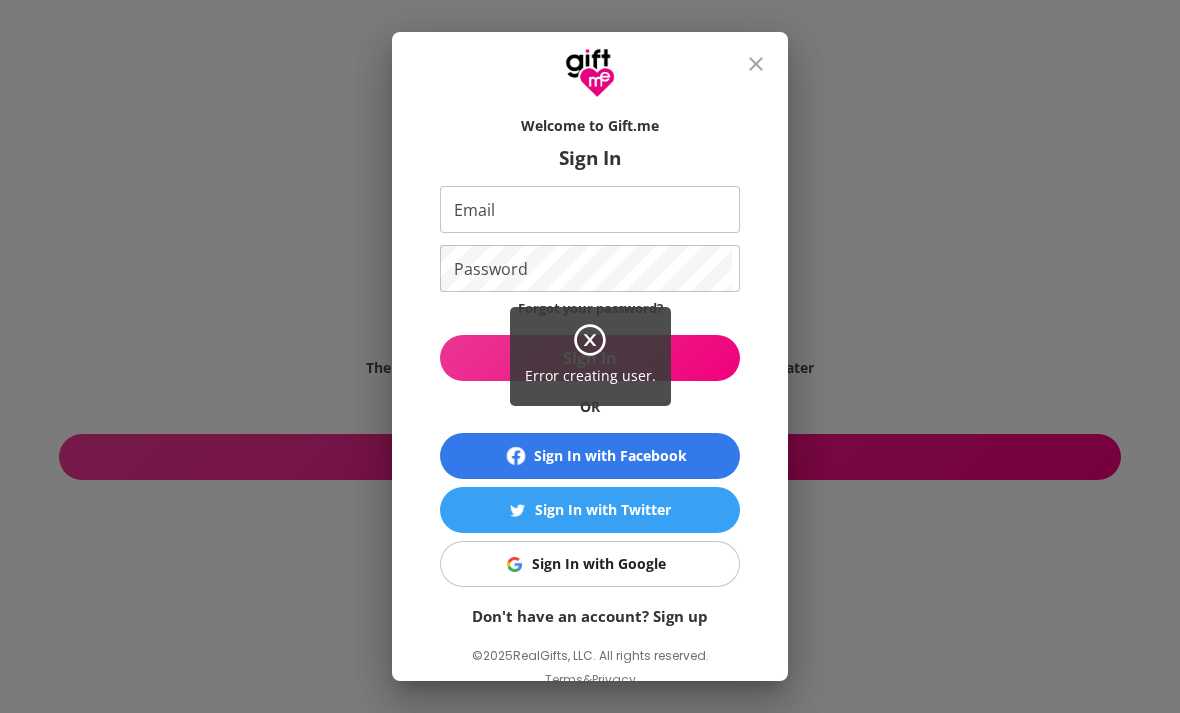 scroll, scrollTop: 0, scrollLeft: 0, axis: both 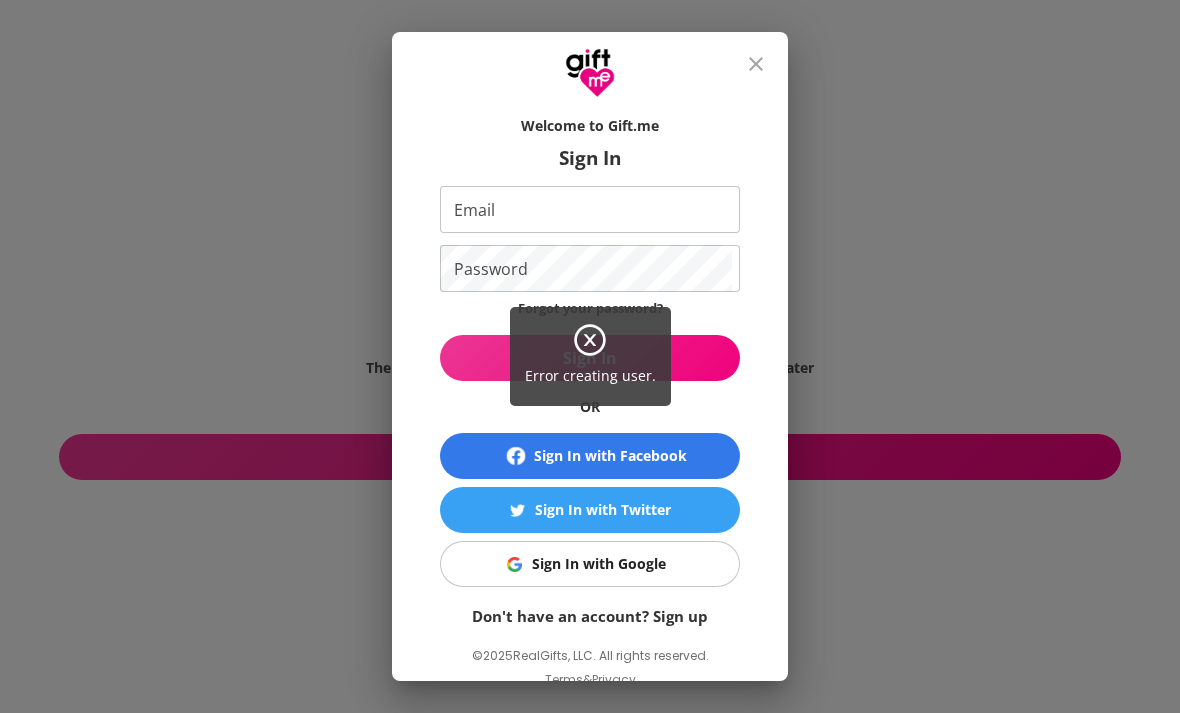 click on "Error creating user." at bounding box center (590, 356) 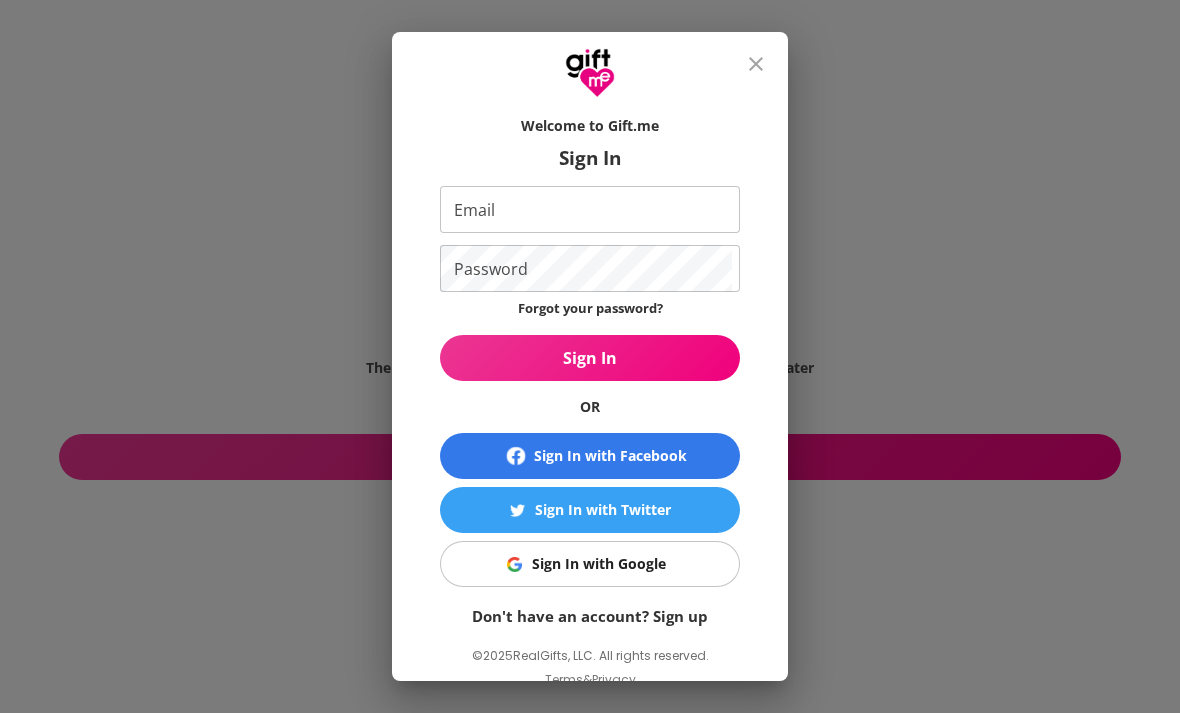 click 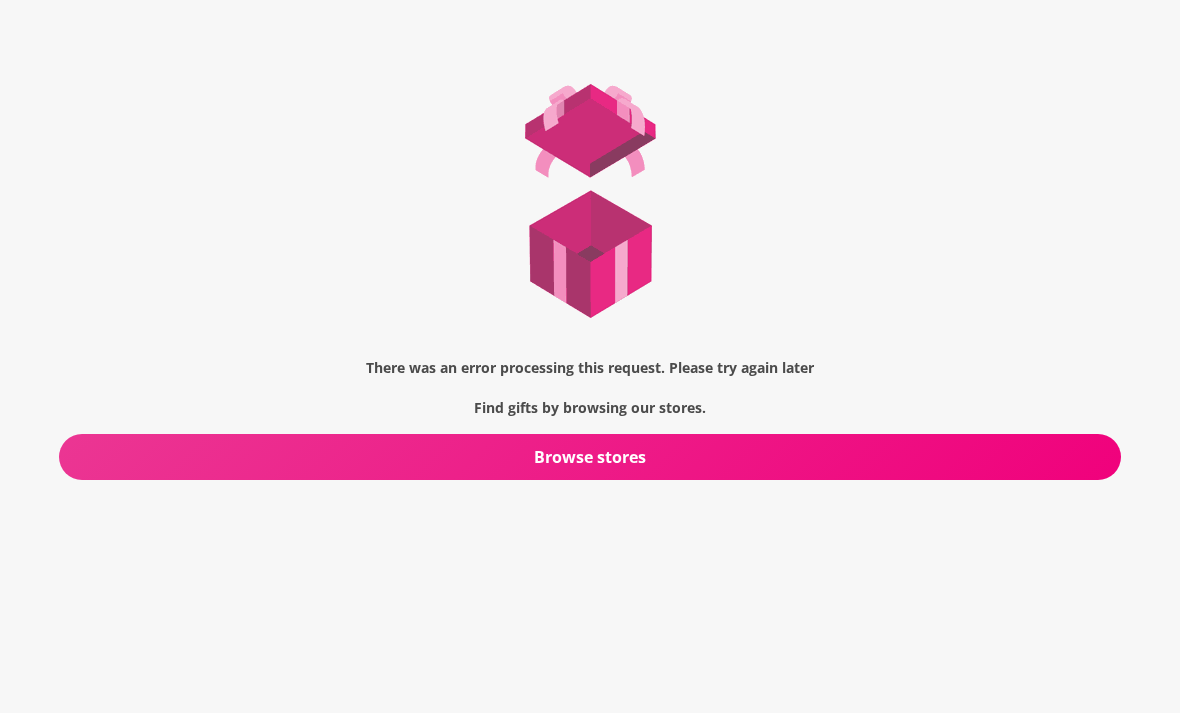 click at bounding box center [590, 201] 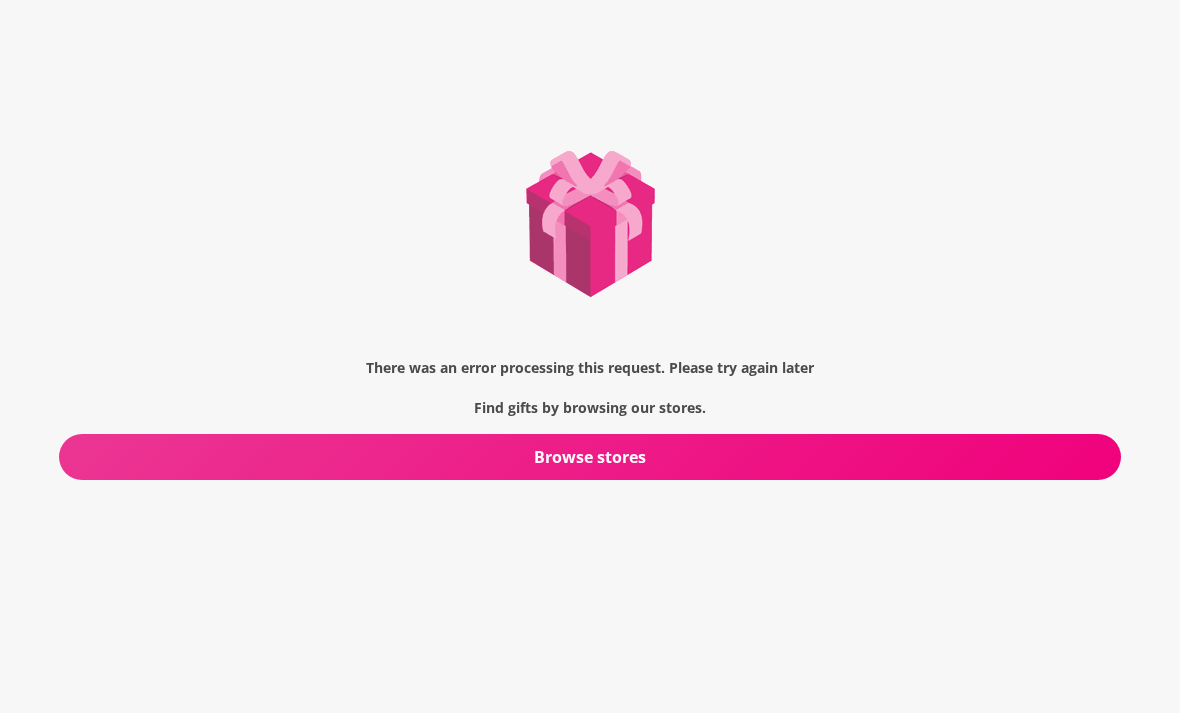 click on "Browse stores" at bounding box center [590, 457] 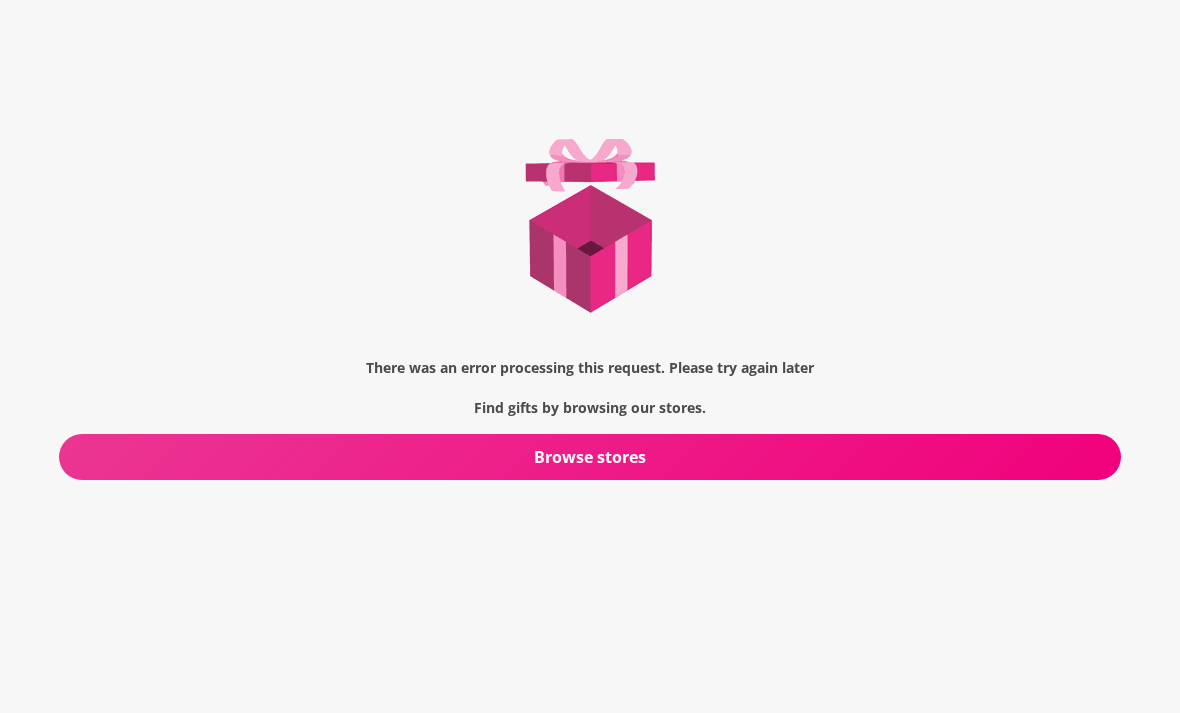 click on "Browse stores" at bounding box center [590, 457] 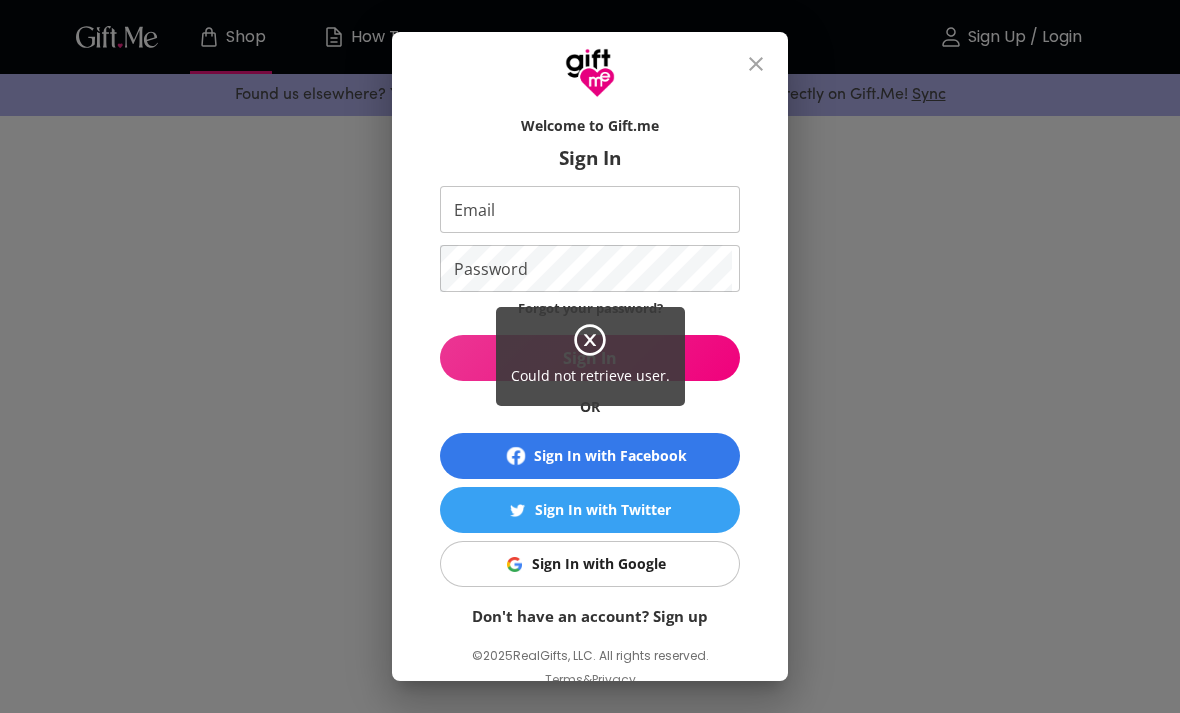 scroll, scrollTop: 0, scrollLeft: 0, axis: both 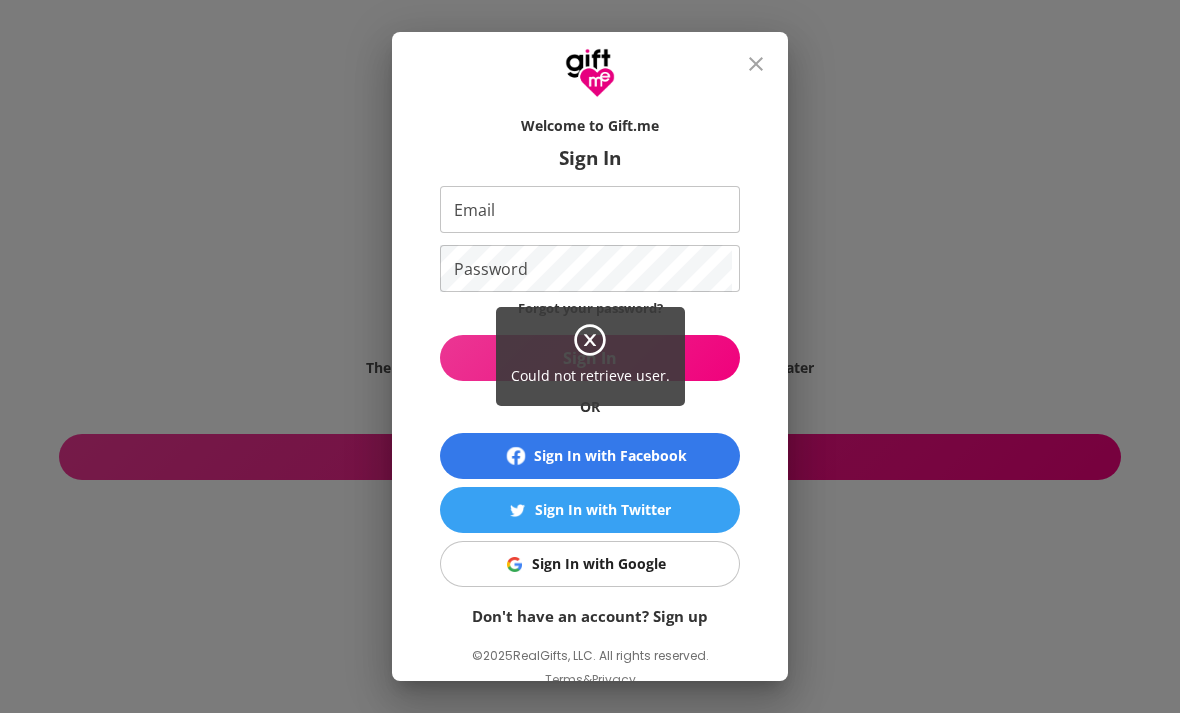 click on "Could not retrieve user." at bounding box center [590, 356] 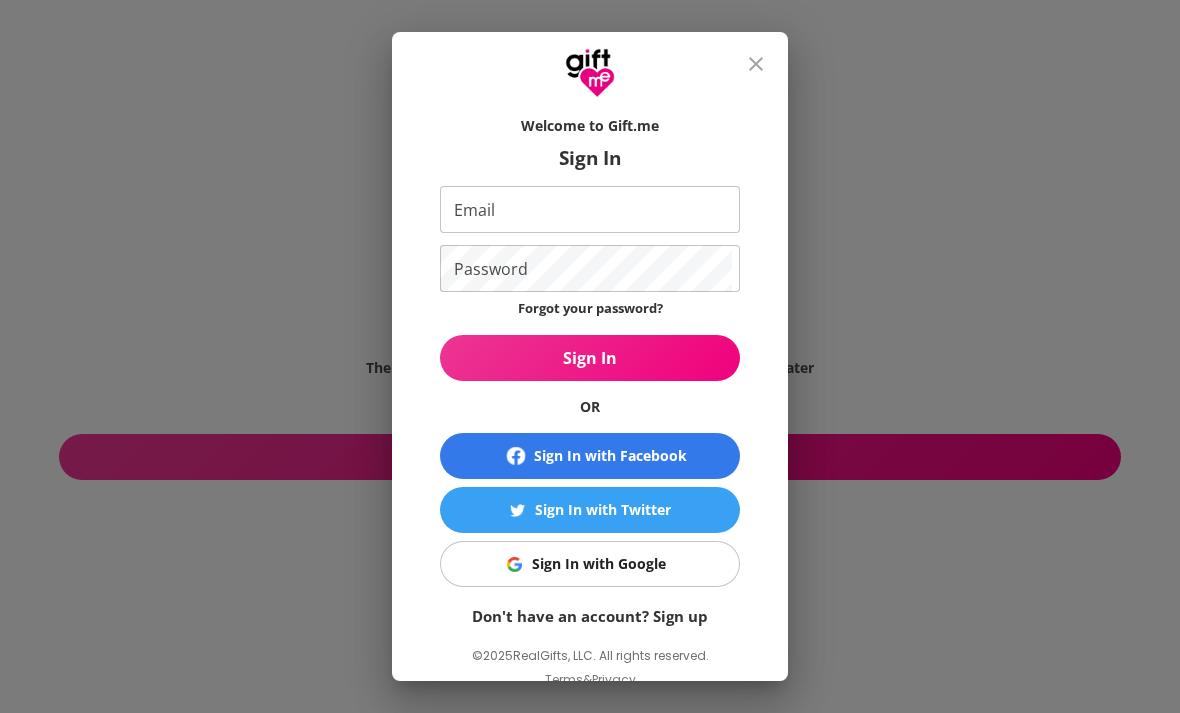 click on "Could not retrieve user." at bounding box center (590, 356) 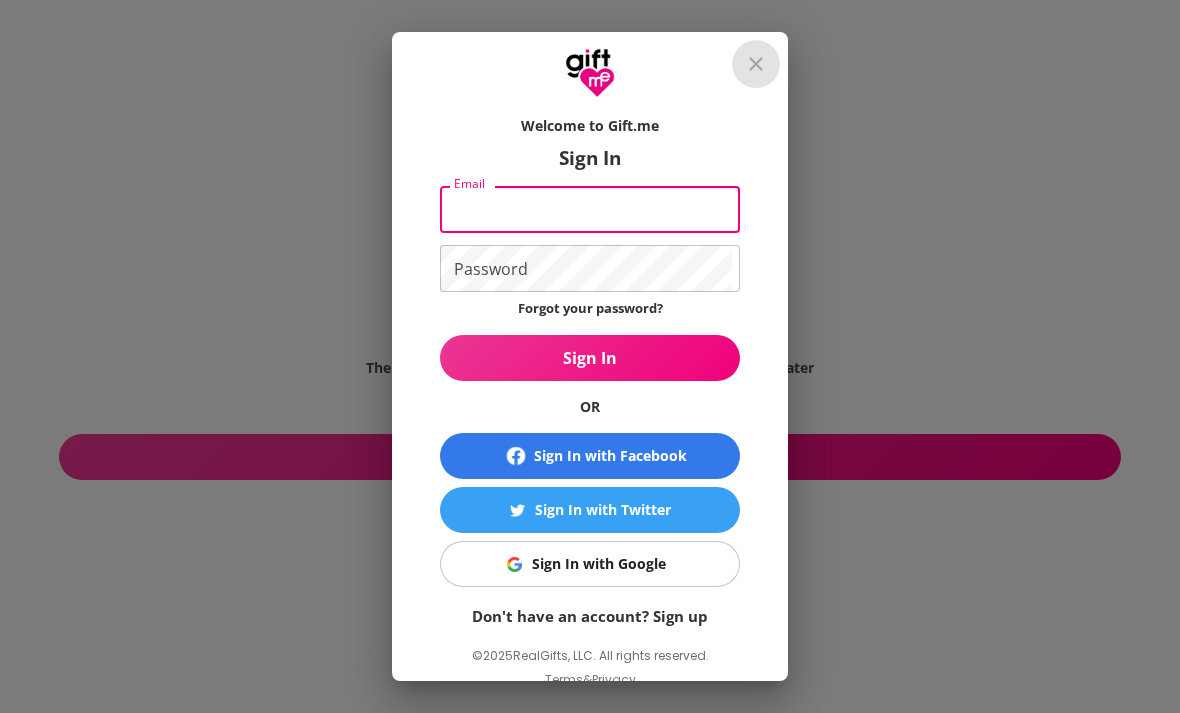click 